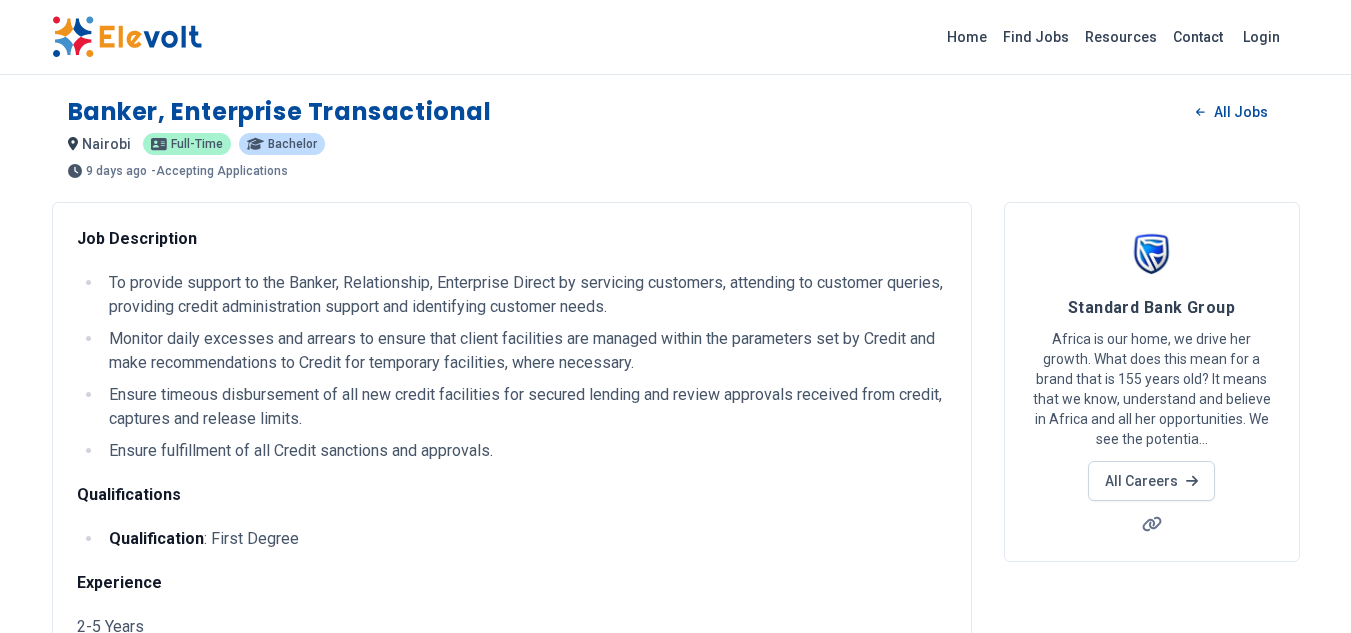 scroll, scrollTop: 0, scrollLeft: 0, axis: both 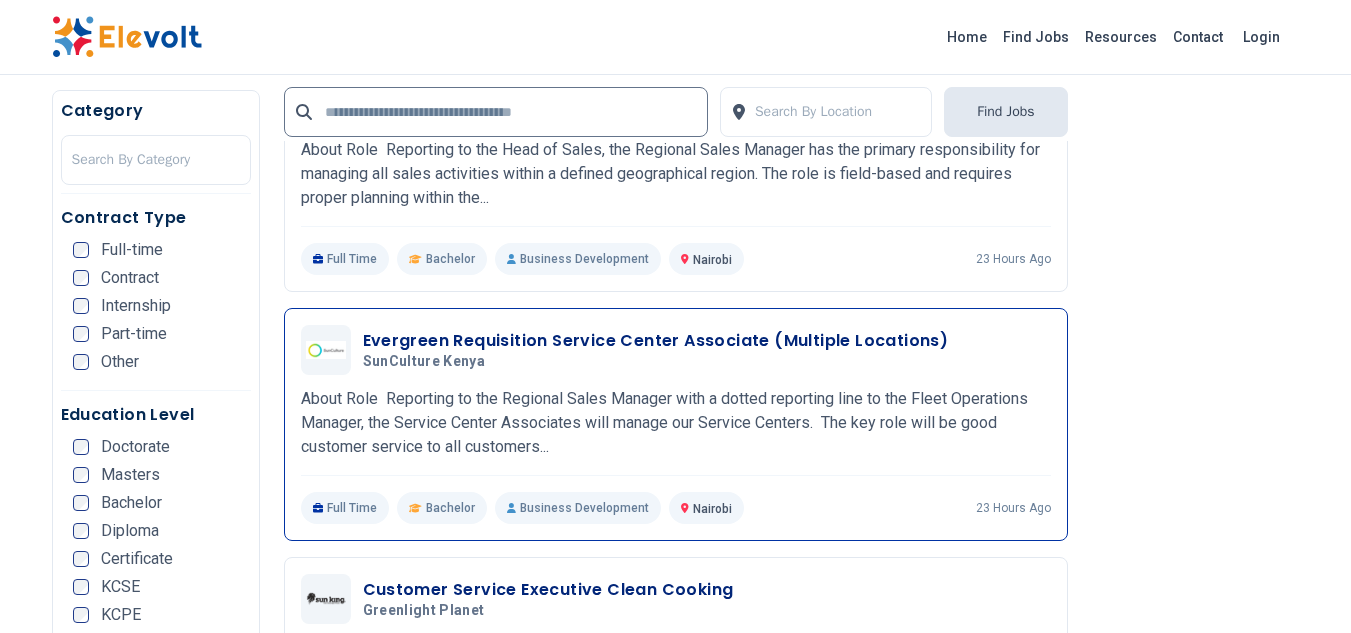 click on "Evergreen Requisition  Service Center Associate (Multiple Locations)" at bounding box center [656, 341] 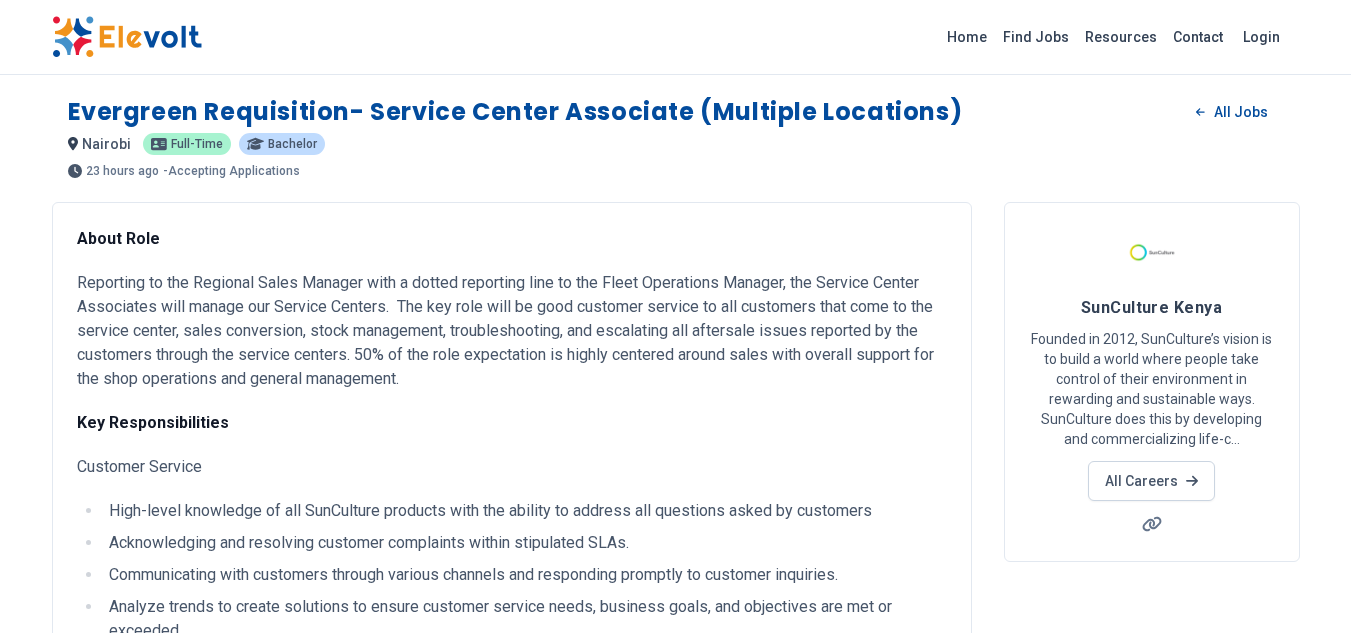 scroll, scrollTop: 0, scrollLeft: 0, axis: both 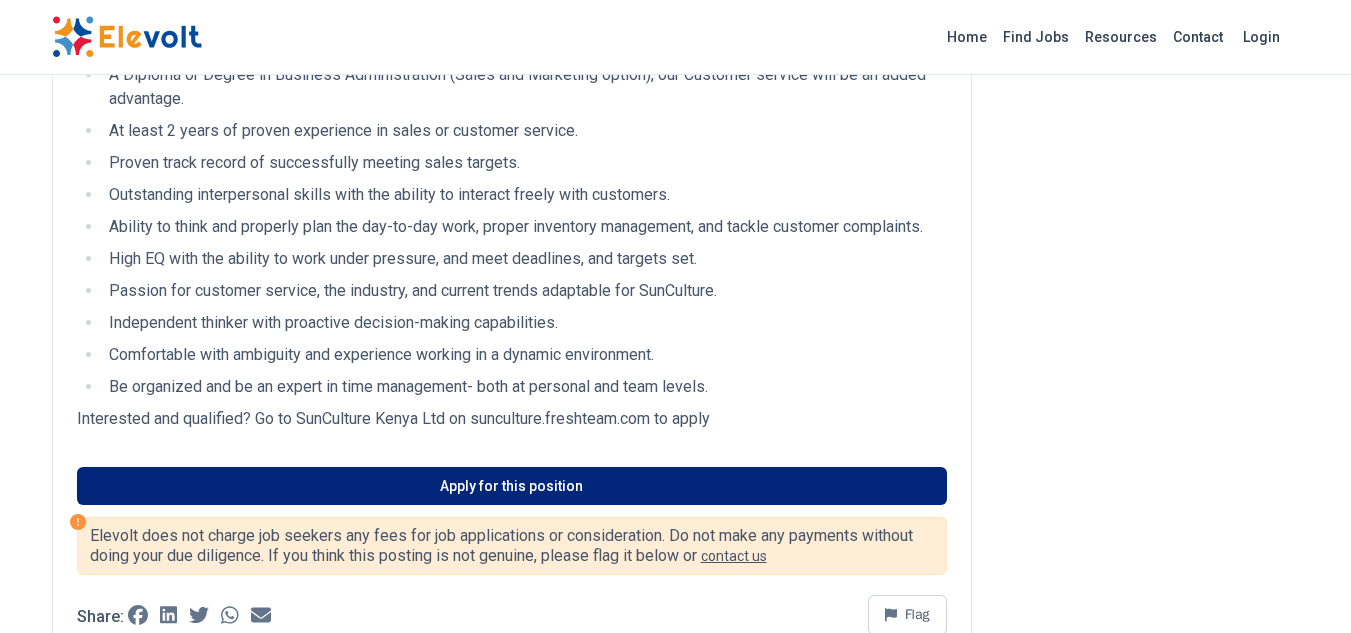 click on "Apply for this position" at bounding box center [512, 486] 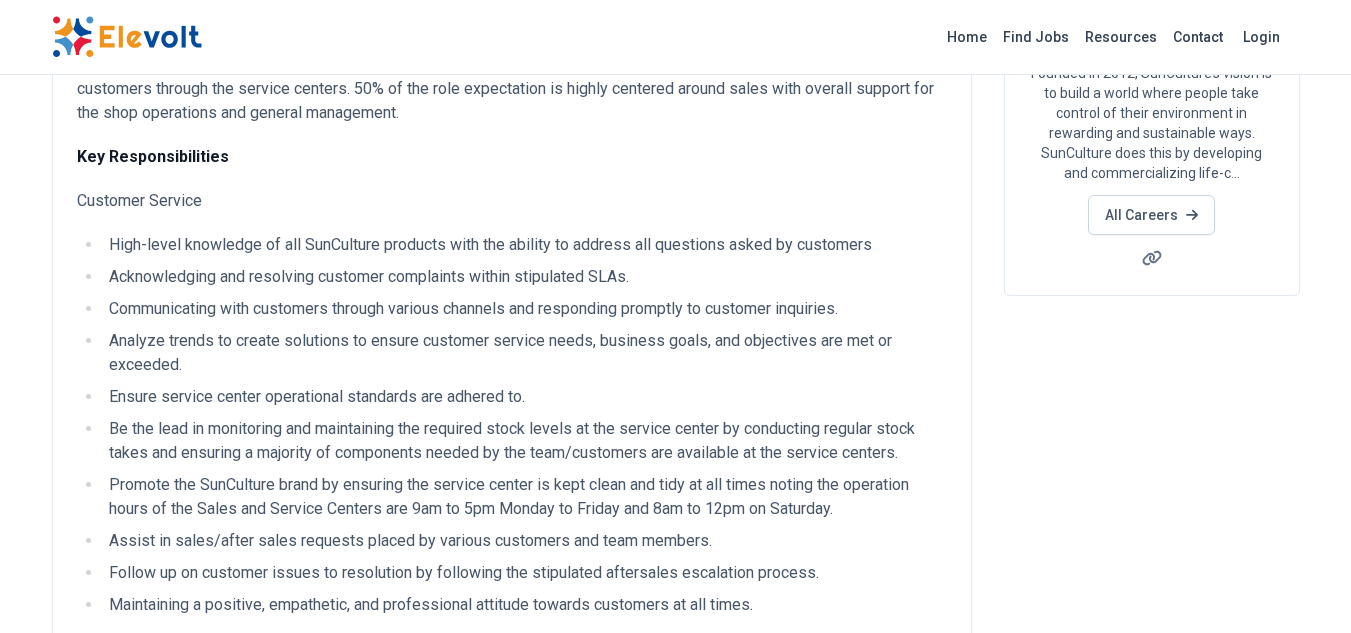 scroll, scrollTop: 49, scrollLeft: 0, axis: vertical 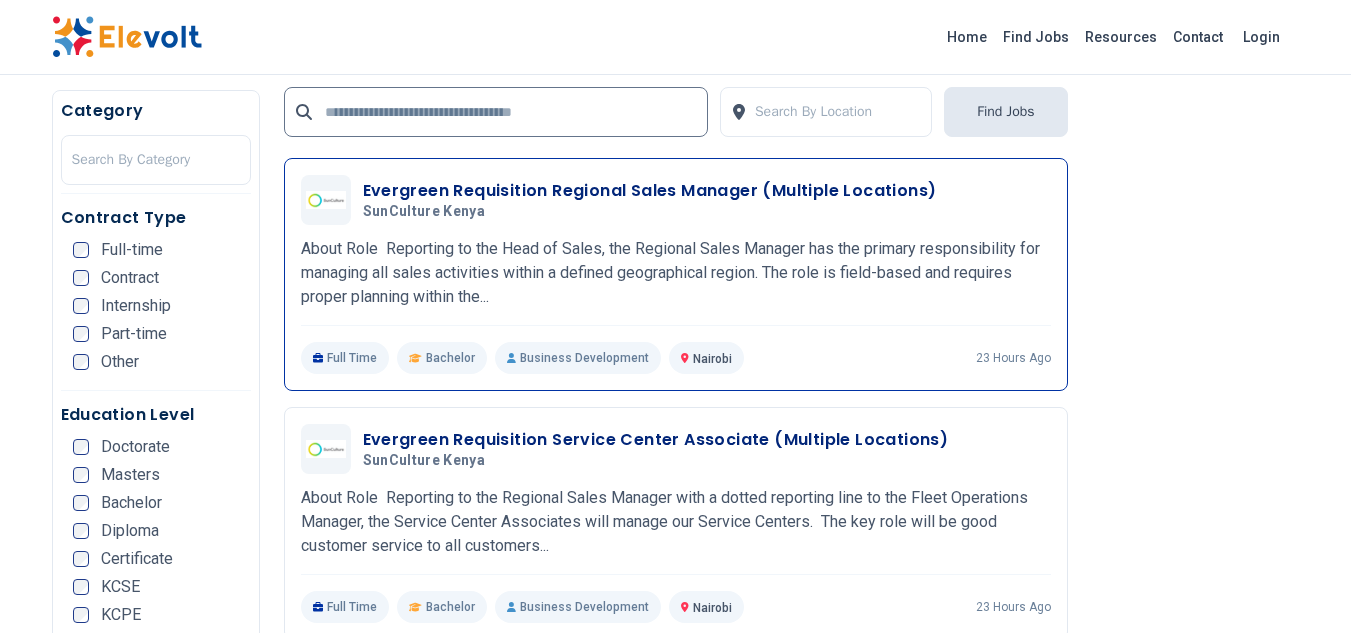 click on "Evergreen Requisition  Regional Sales Manager (Multiple Locations)" at bounding box center [650, 191] 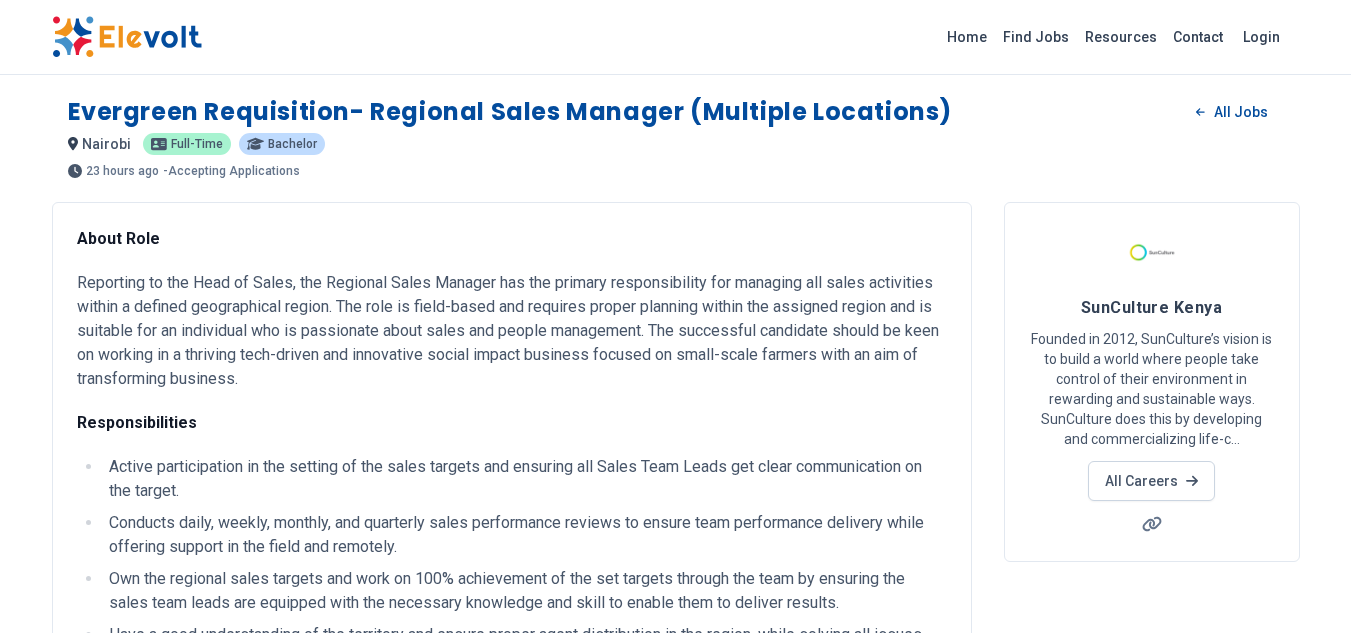 scroll, scrollTop: 0, scrollLeft: 0, axis: both 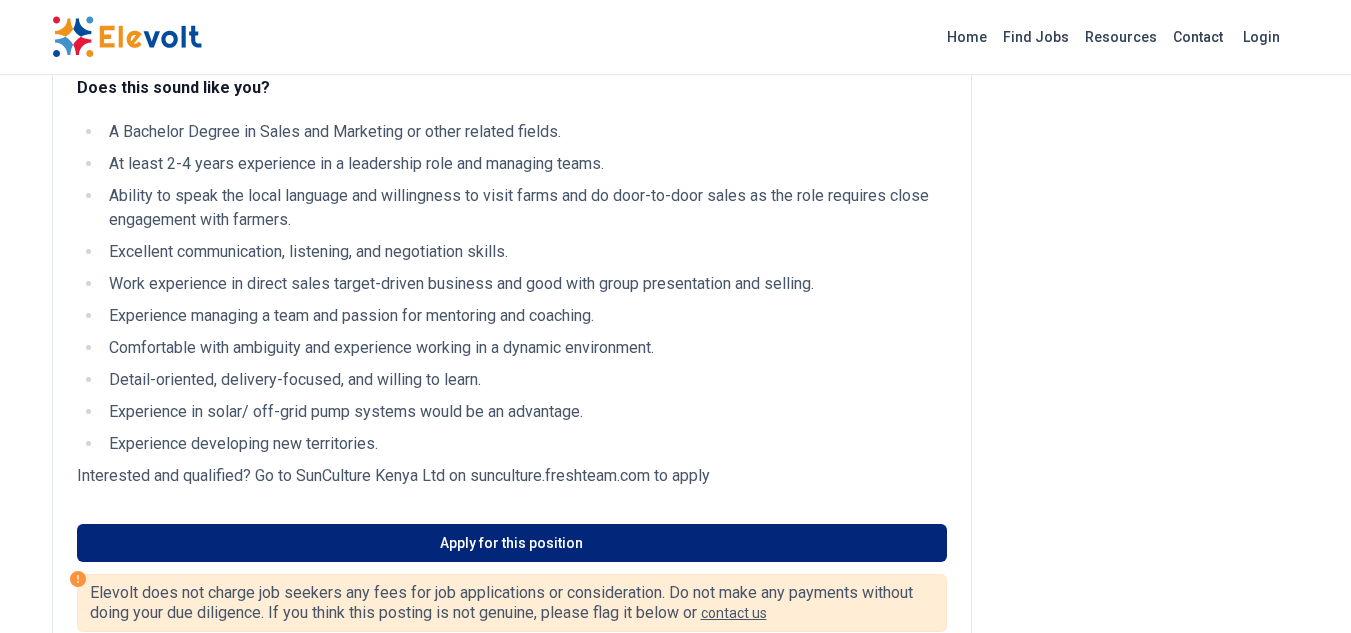 click on "Apply for this position" at bounding box center [512, 543] 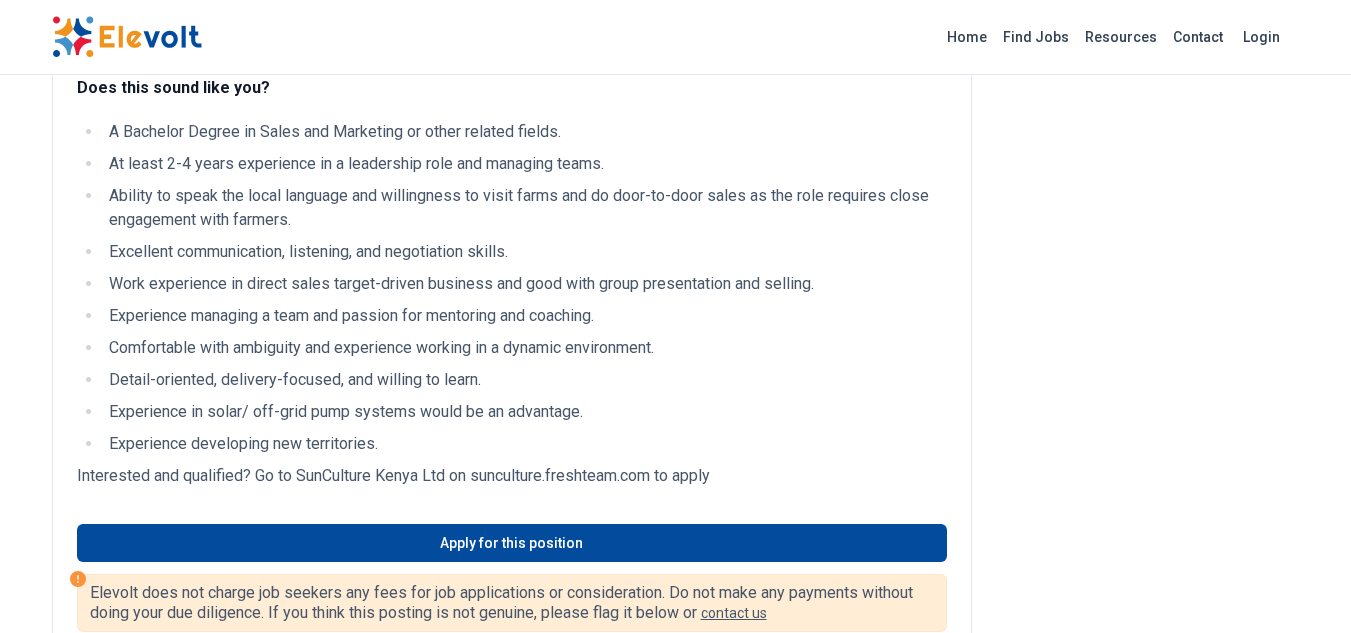 scroll, scrollTop: 406, scrollLeft: 0, axis: vertical 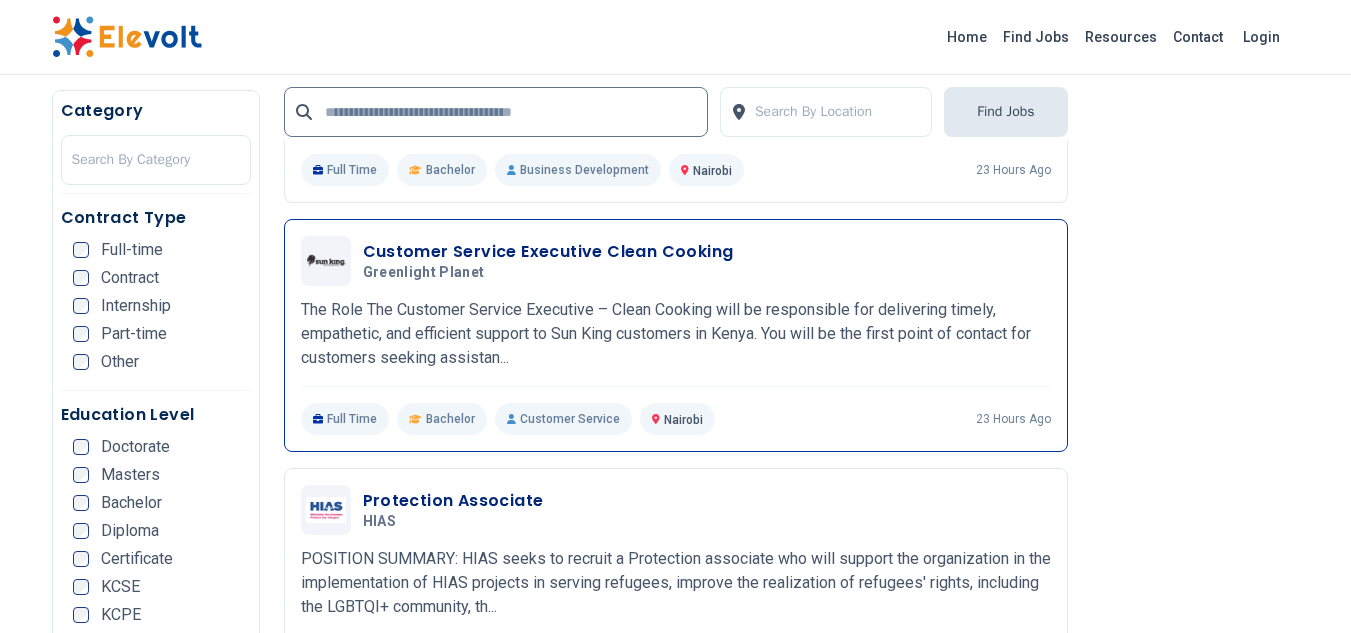 click on "Customer Service Executive  Clean Cooking" at bounding box center (548, 252) 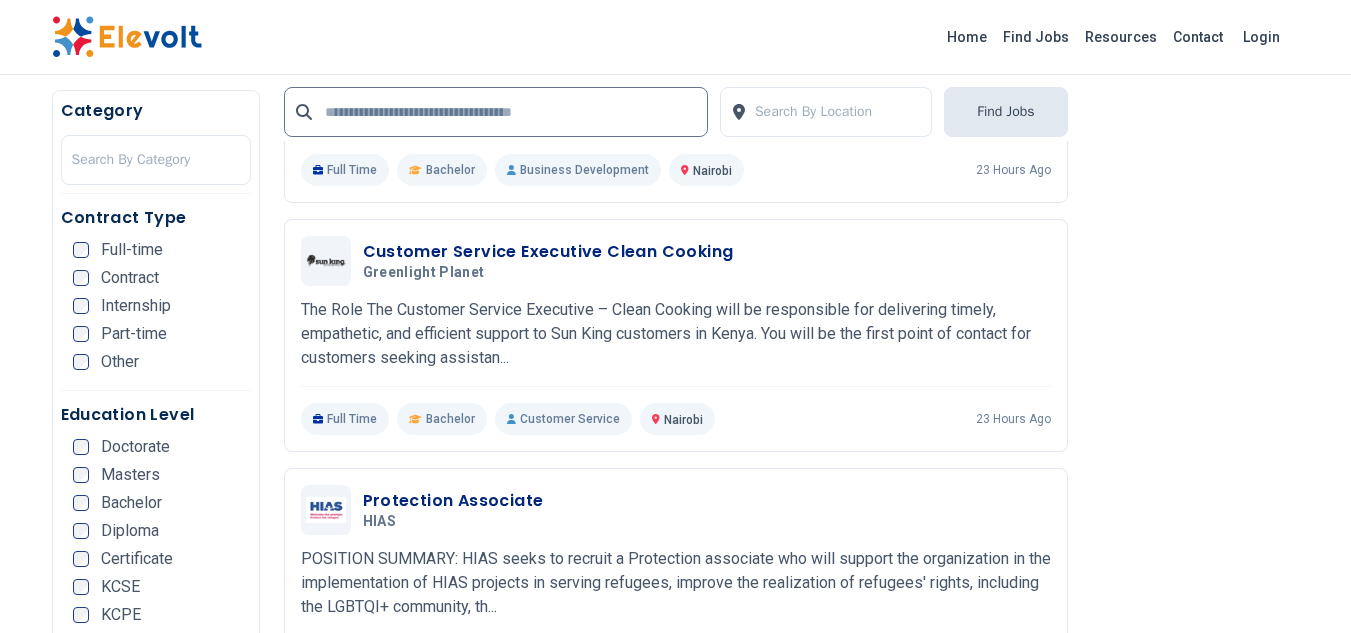 scroll, scrollTop: 391, scrollLeft: 0, axis: vertical 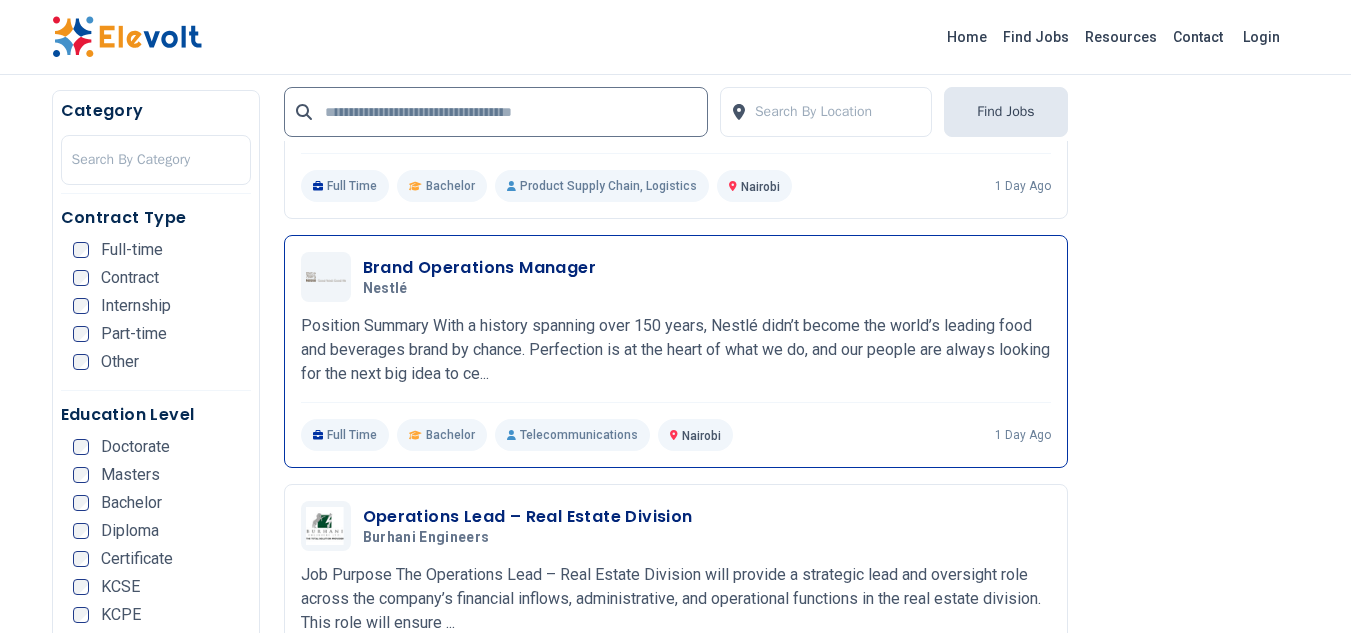 click on "Brand Operations Manager" at bounding box center [480, 268] 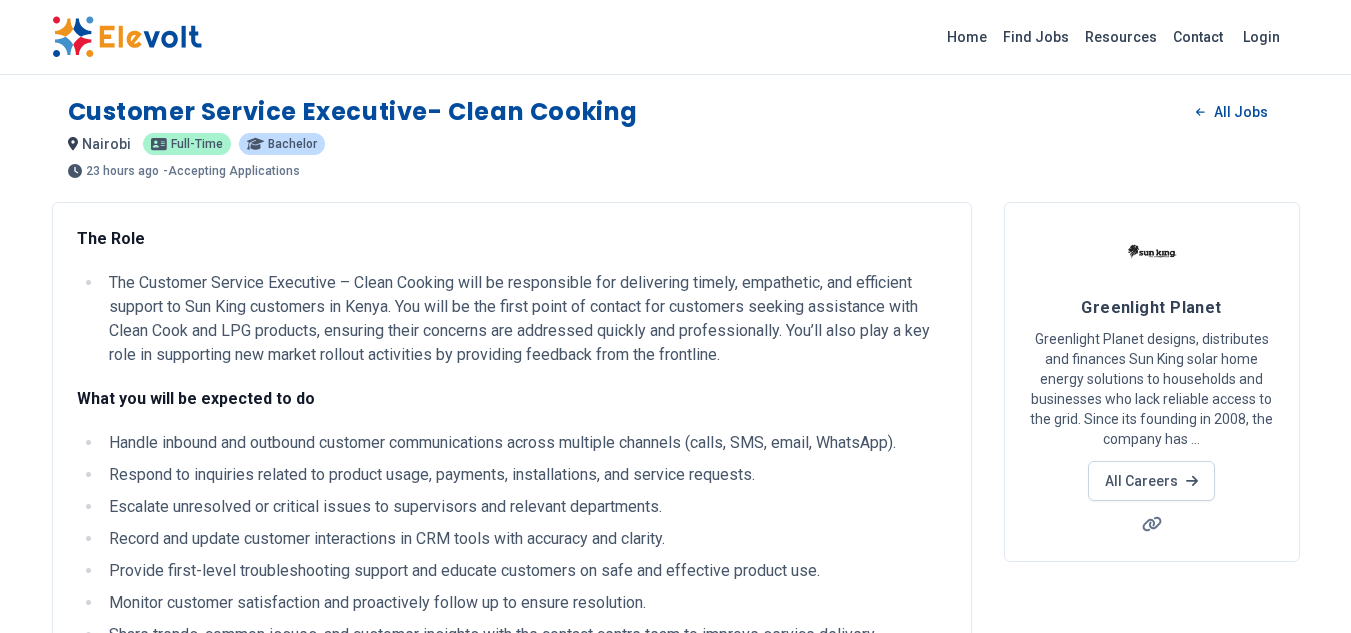 scroll, scrollTop: 0, scrollLeft: 0, axis: both 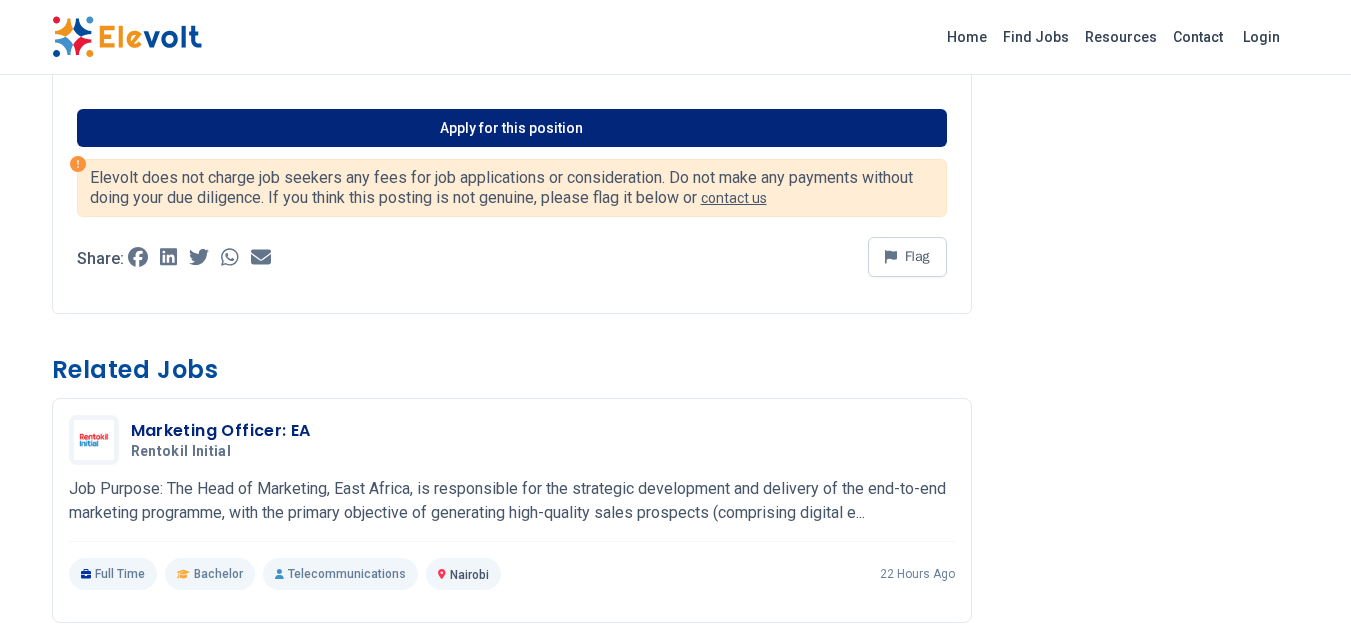 click on "Apply for this position" at bounding box center (512, 128) 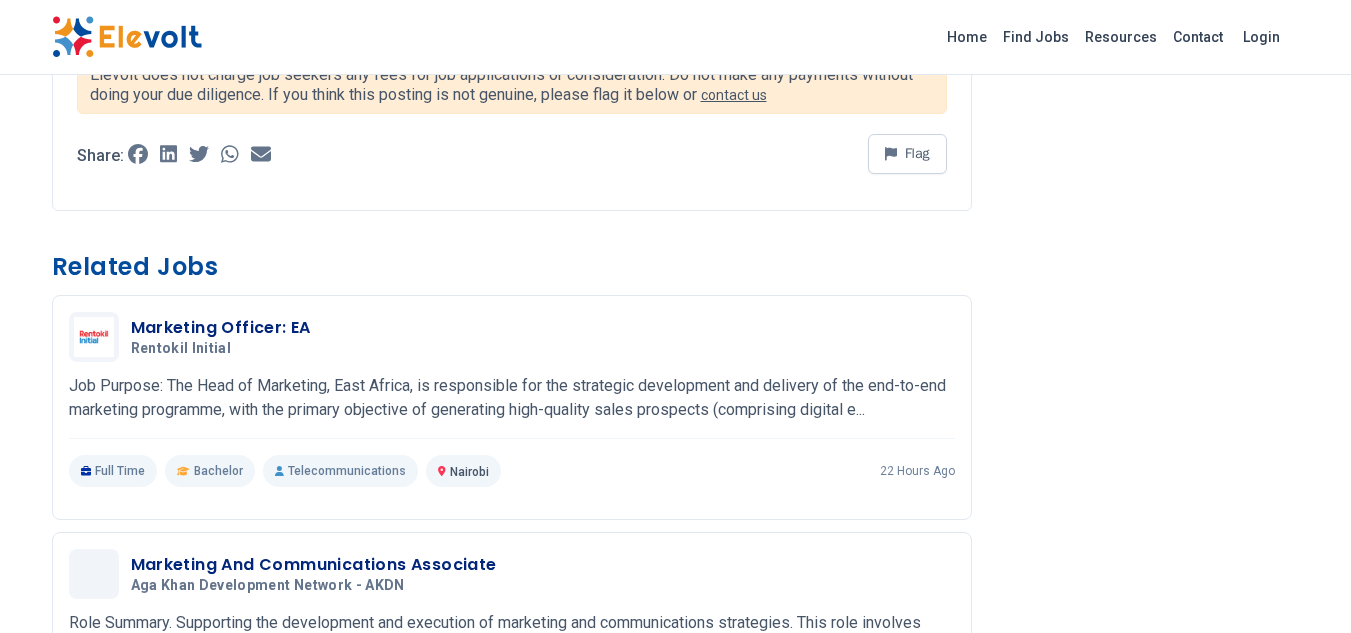 scroll, scrollTop: 1125, scrollLeft: 0, axis: vertical 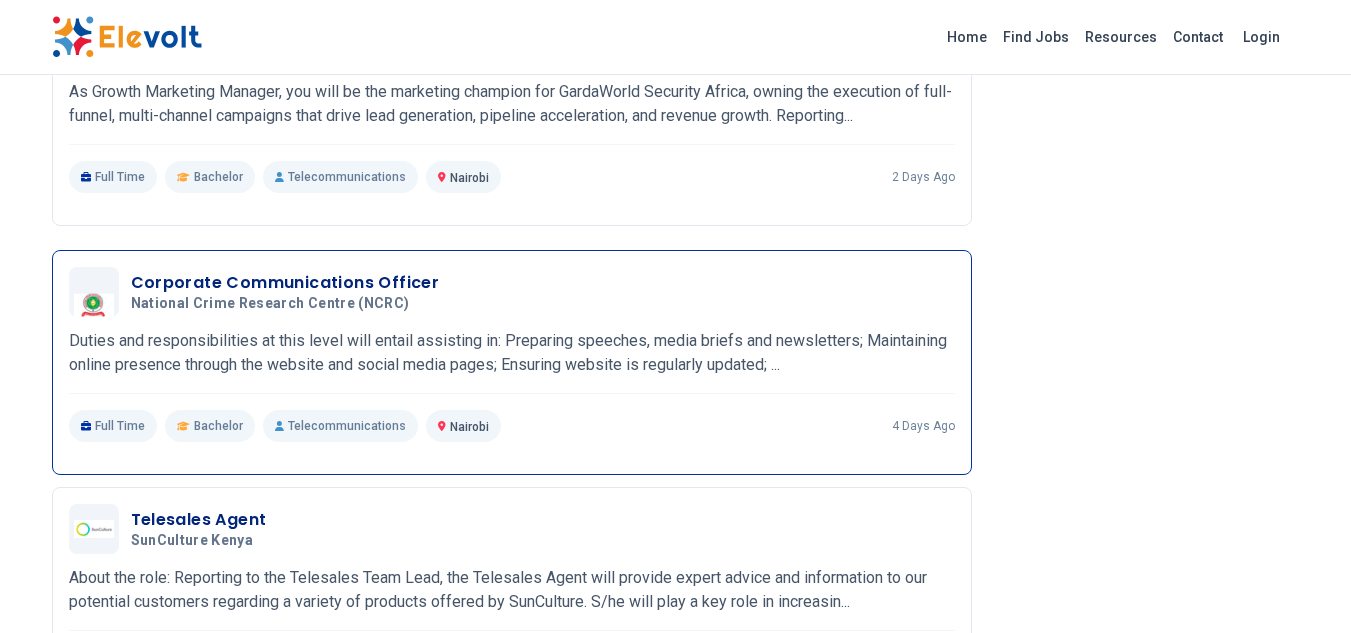 click on "Corporate Communications Officer" at bounding box center (285, 283) 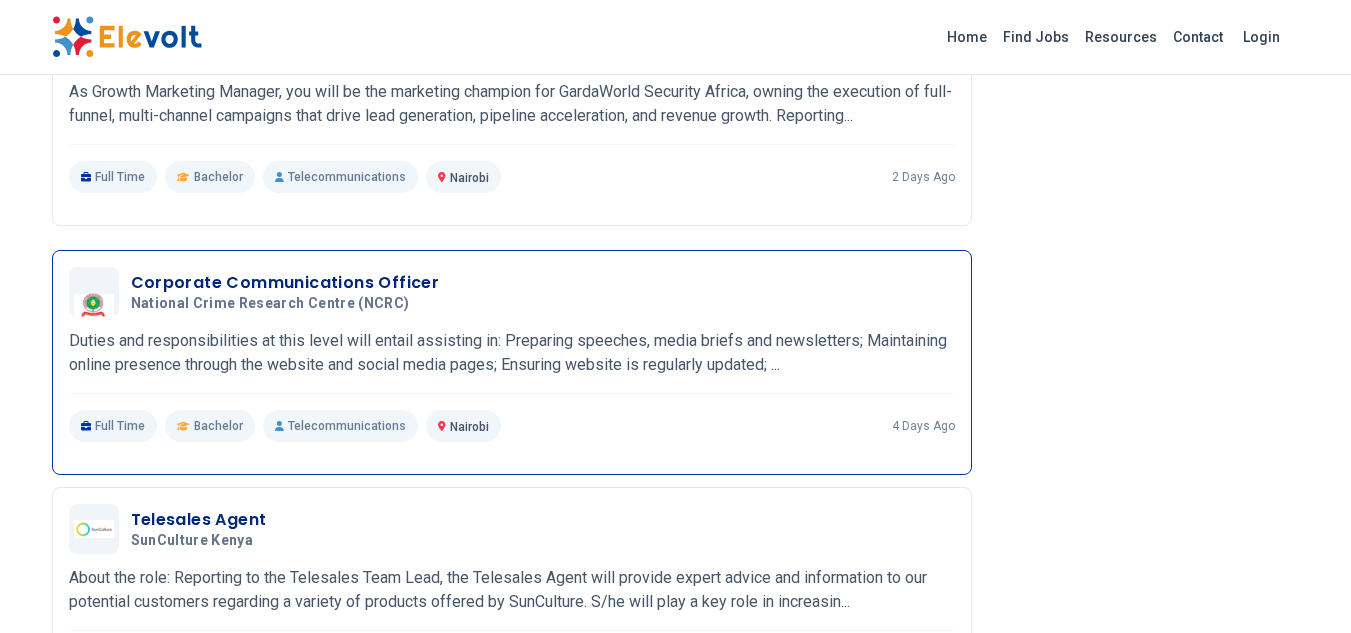 click on "Corporate Communications Officer" at bounding box center (285, 283) 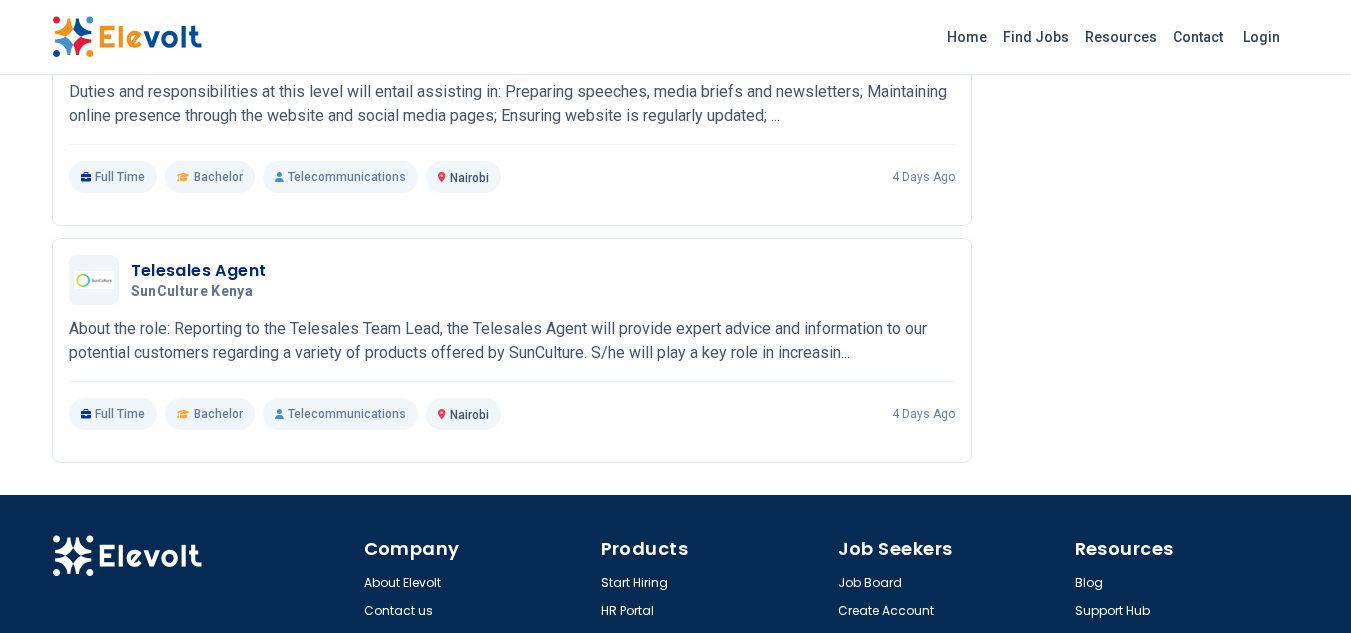 scroll, scrollTop: 2021, scrollLeft: 0, axis: vertical 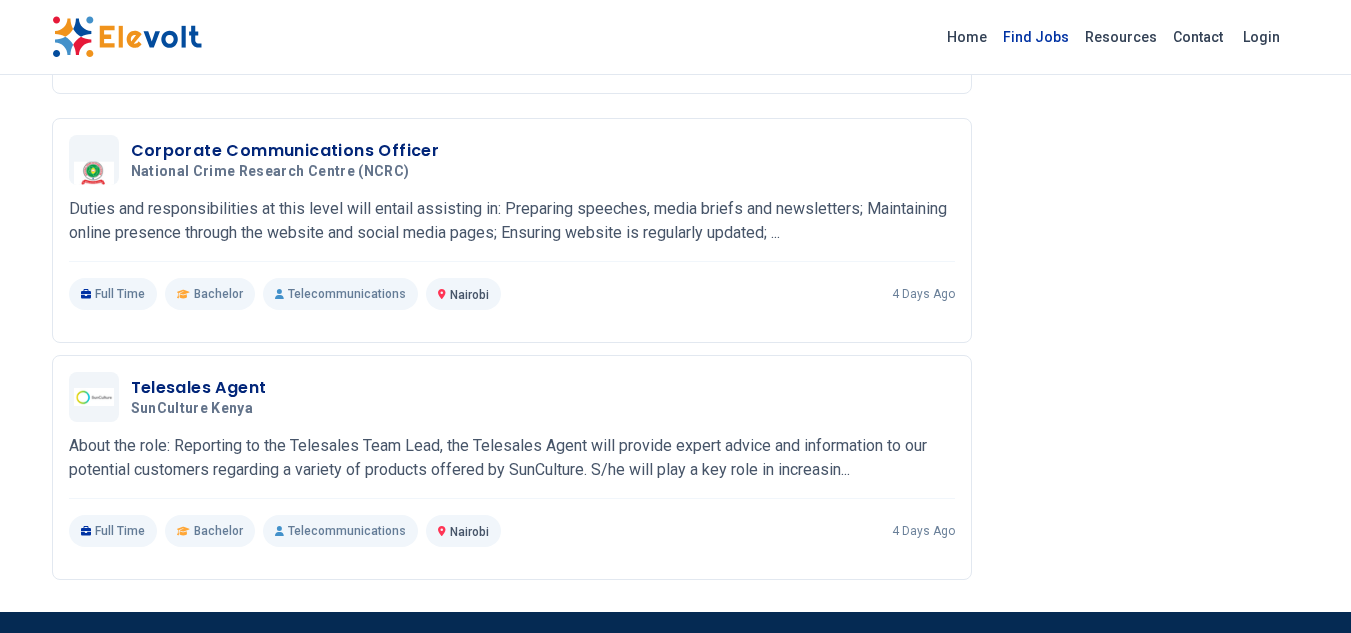click on "Find Jobs" at bounding box center [1036, 37] 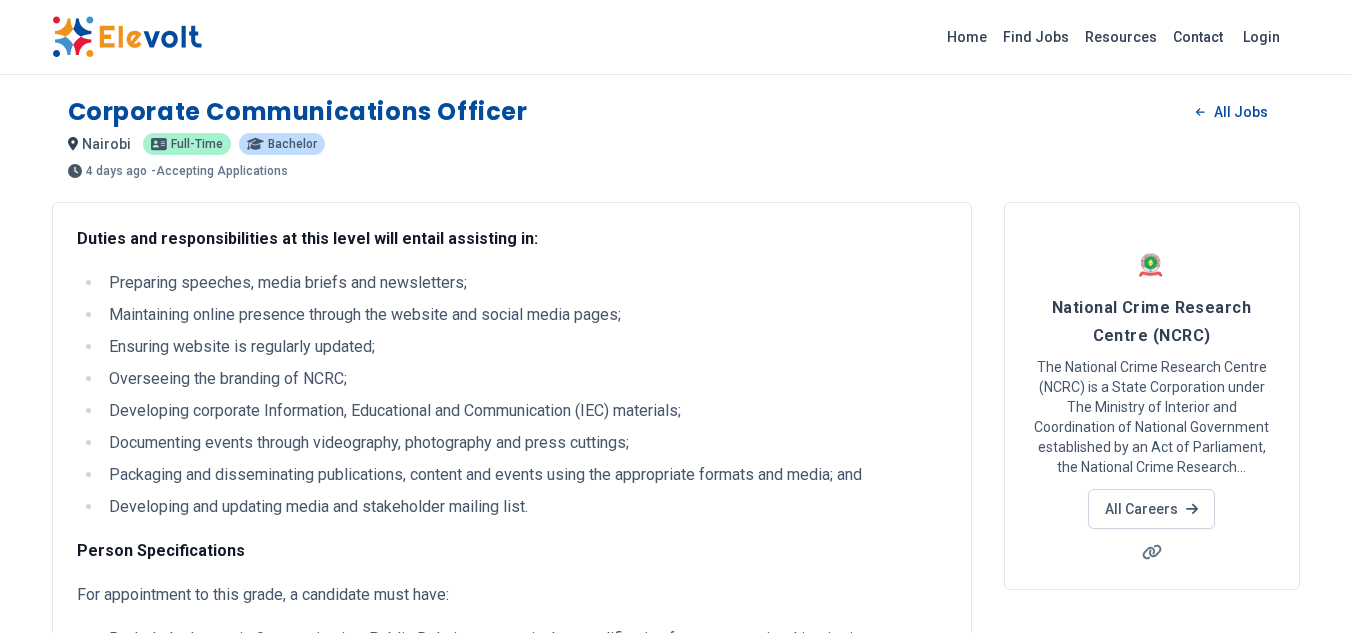 scroll, scrollTop: 0, scrollLeft: 0, axis: both 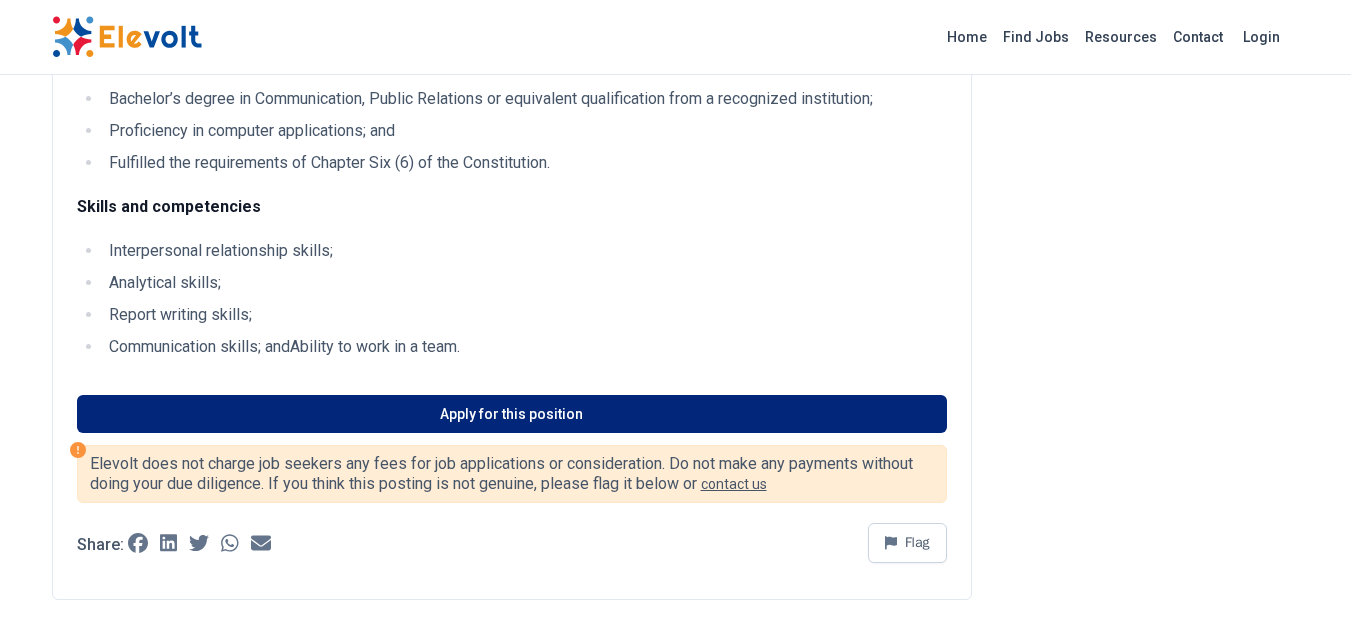 click on "Apply for this position" at bounding box center (512, 414) 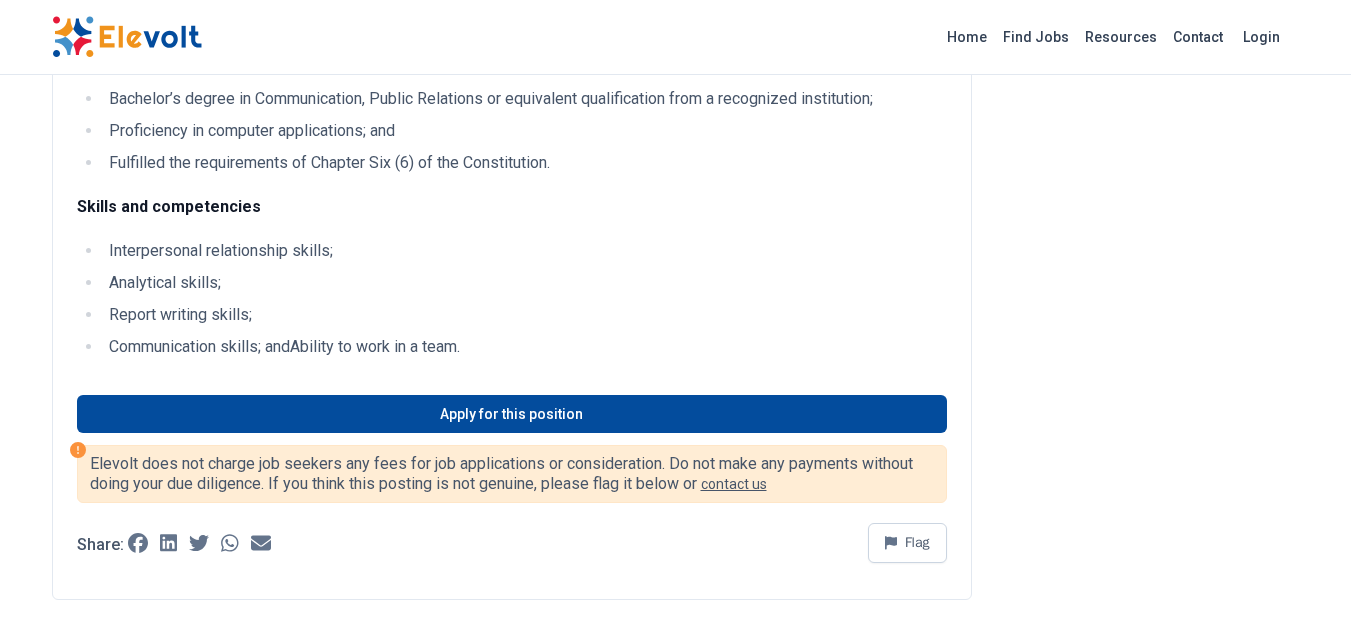 scroll, scrollTop: 0, scrollLeft: 0, axis: both 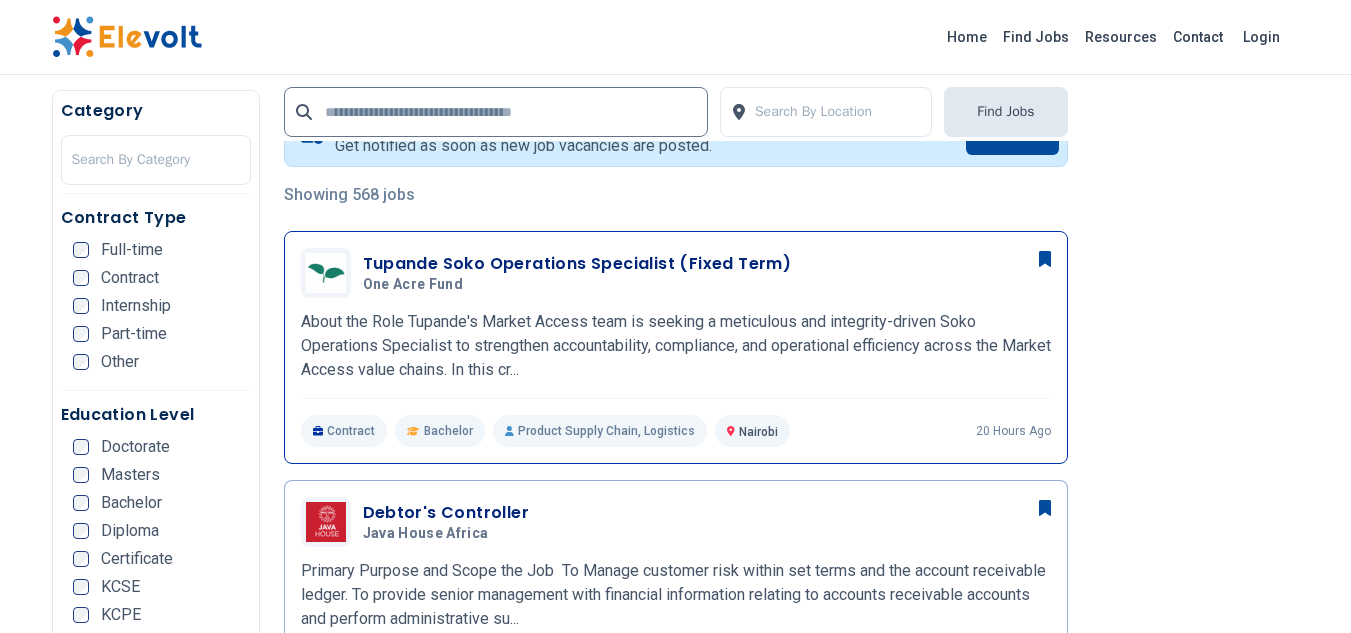 click on "Tupande Soko Operations Specialist (Fixed Term)" at bounding box center [577, 264] 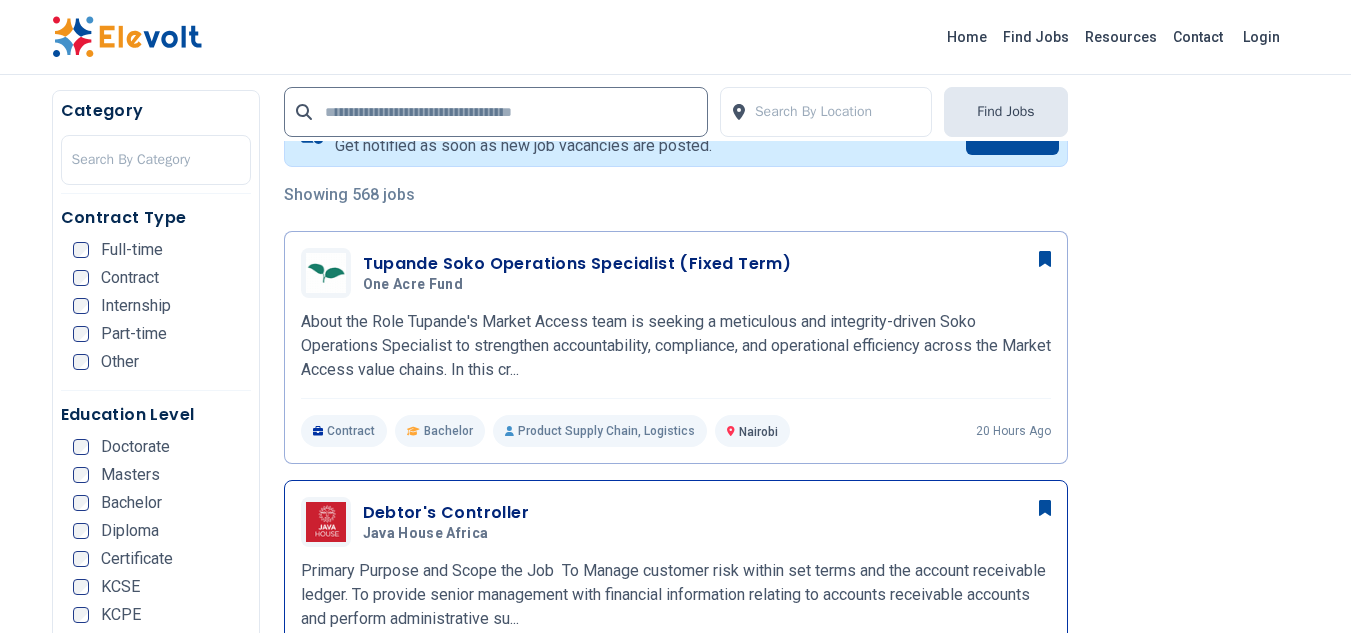 click on "Debtor's Controller" at bounding box center (446, 513) 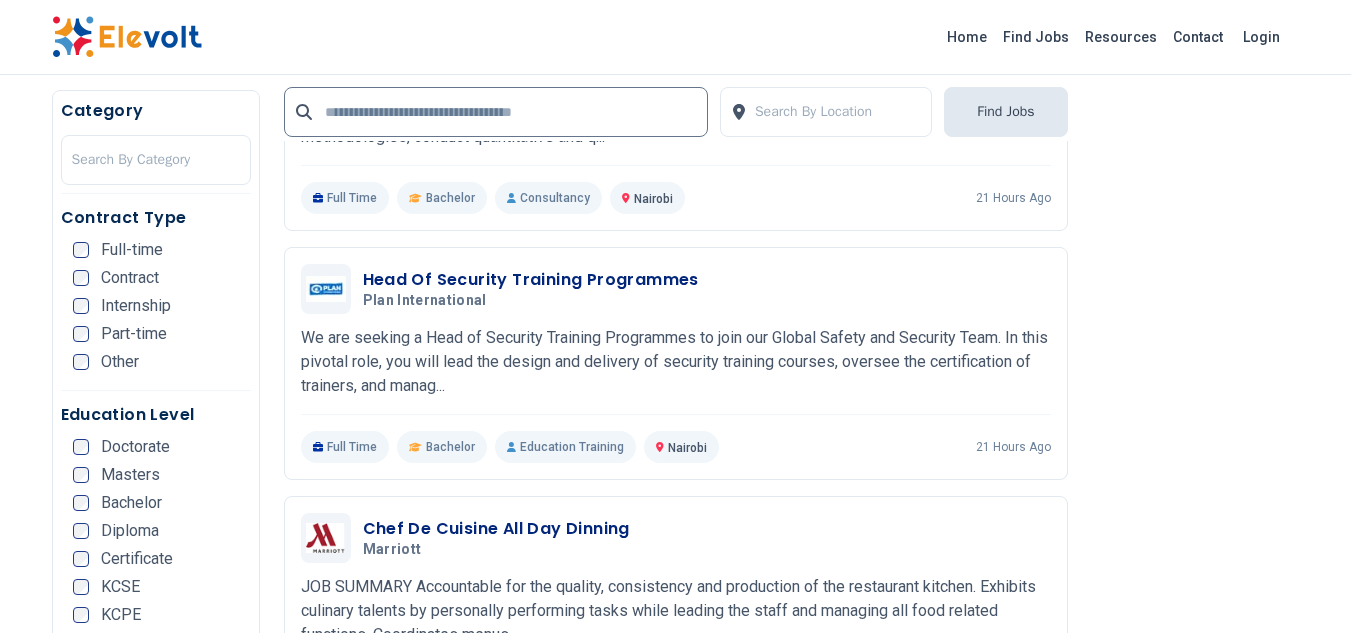 scroll, scrollTop: 2107, scrollLeft: 0, axis: vertical 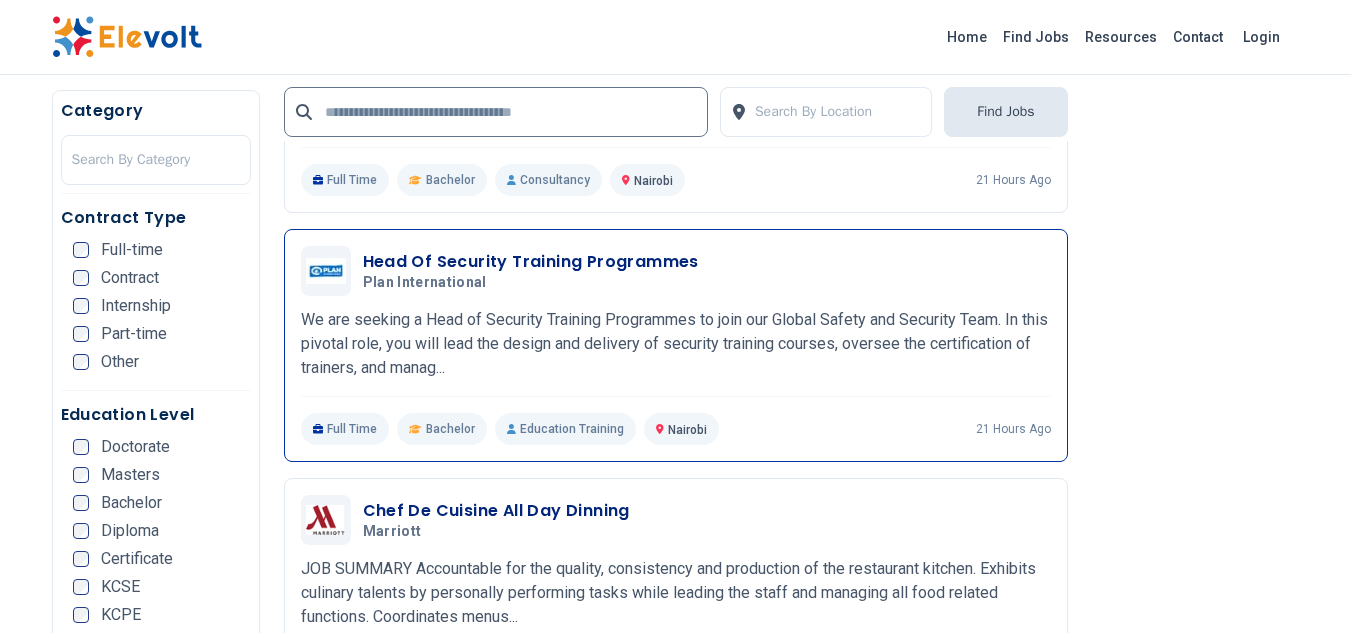 click on "Head Of Security Training Programmes" at bounding box center [531, 262] 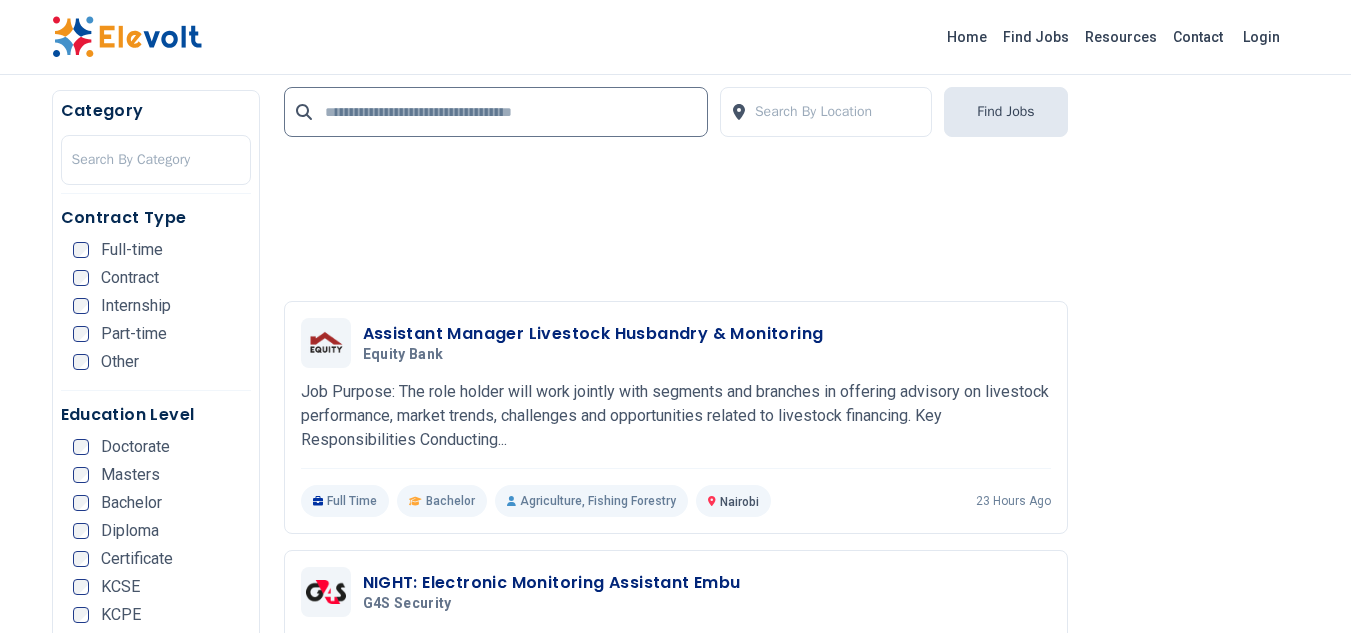 scroll, scrollTop: 3040, scrollLeft: 0, axis: vertical 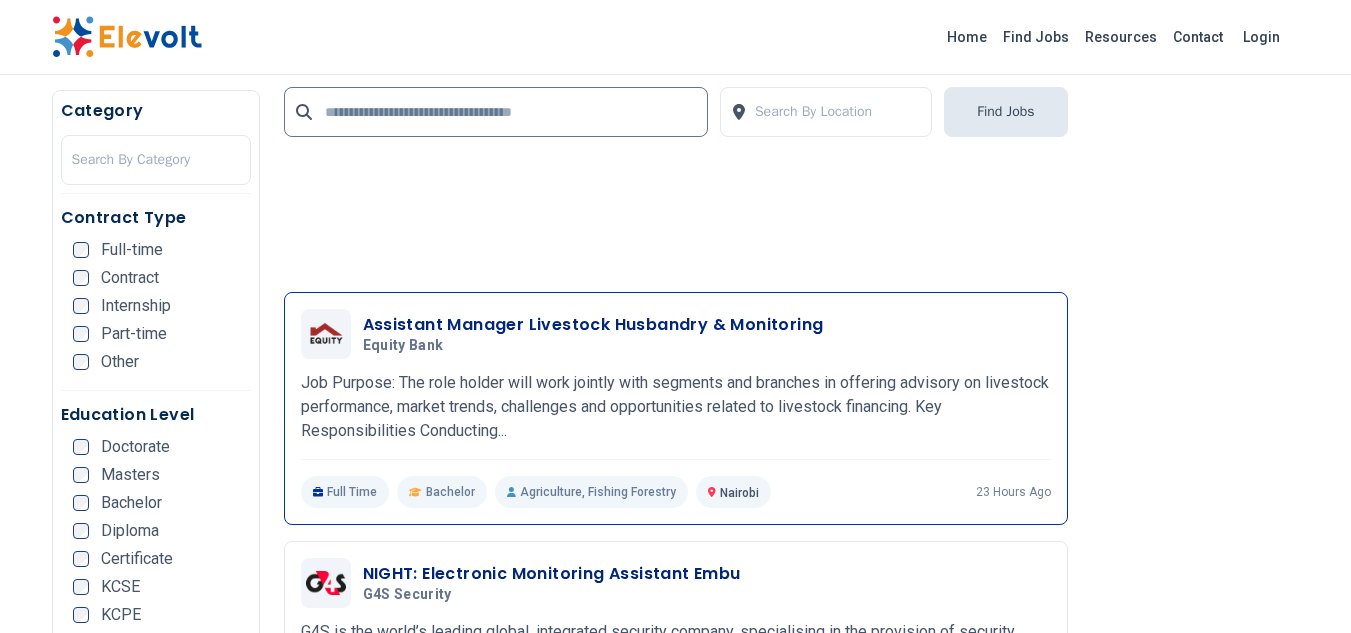 click on "Assistant Manager Livestock Husbandry & Monitoring" at bounding box center (593, 325) 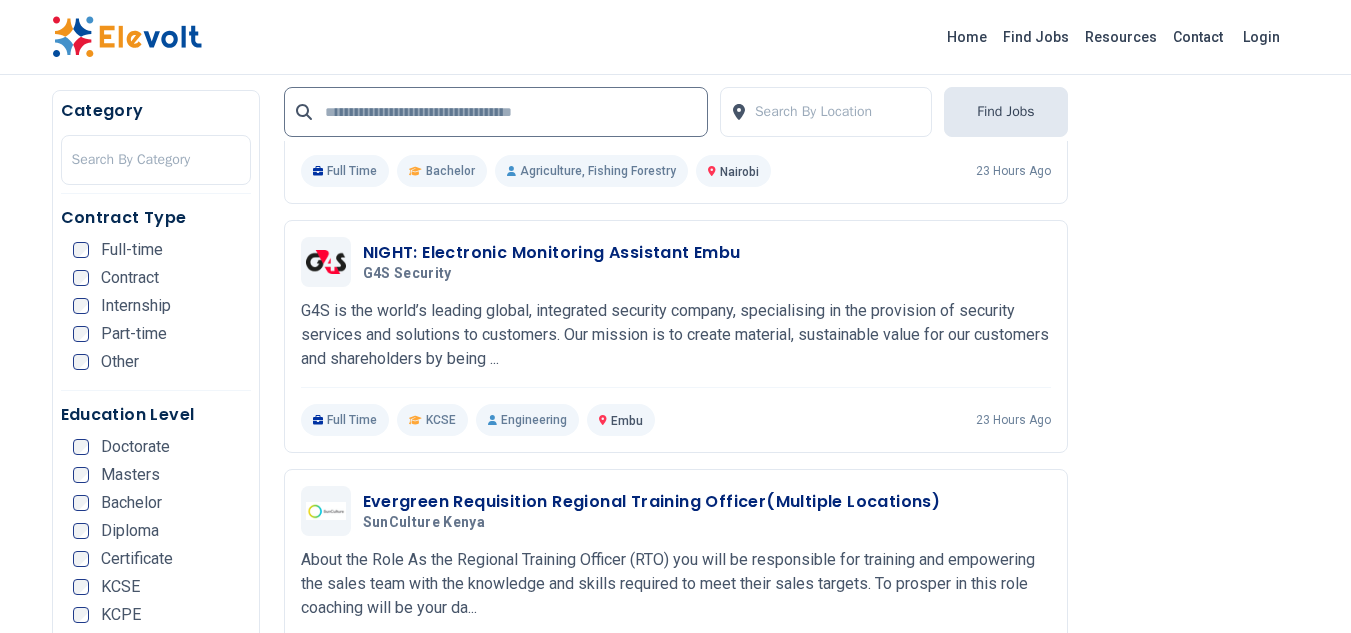 scroll, scrollTop: 3370, scrollLeft: 0, axis: vertical 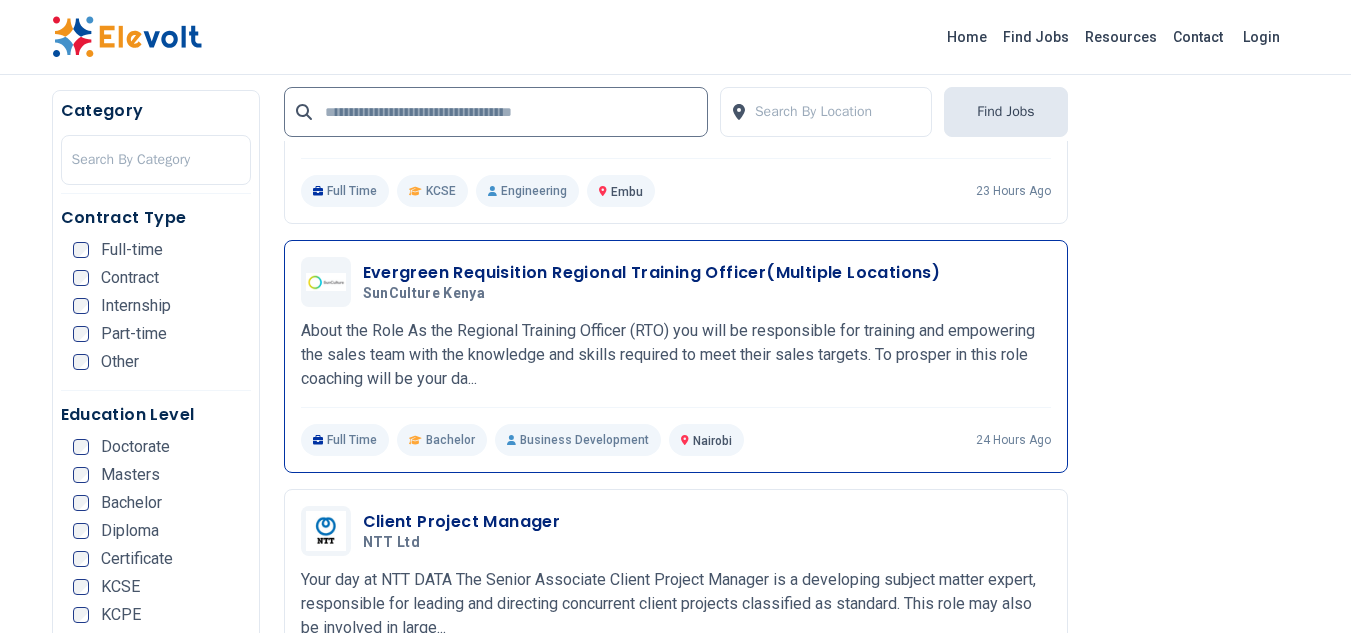click on "Evergreen Requisition  Regional Training Officer(Multiple Locations)" at bounding box center (652, 273) 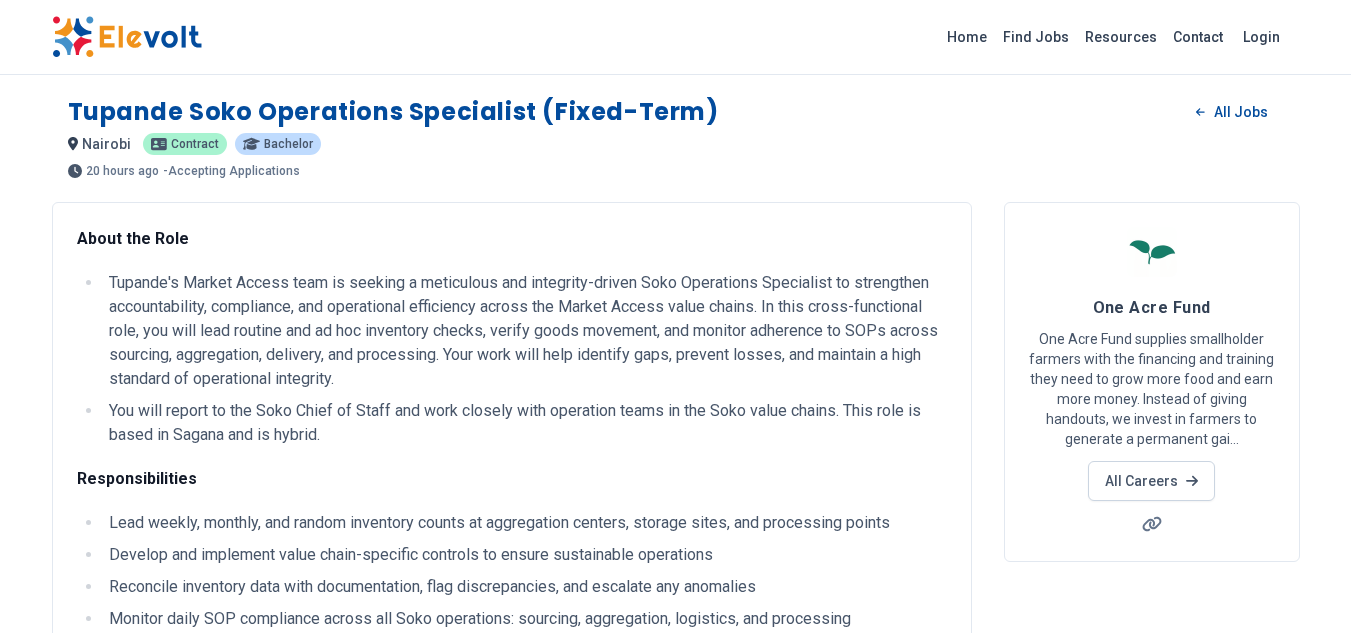 scroll, scrollTop: 0, scrollLeft: 0, axis: both 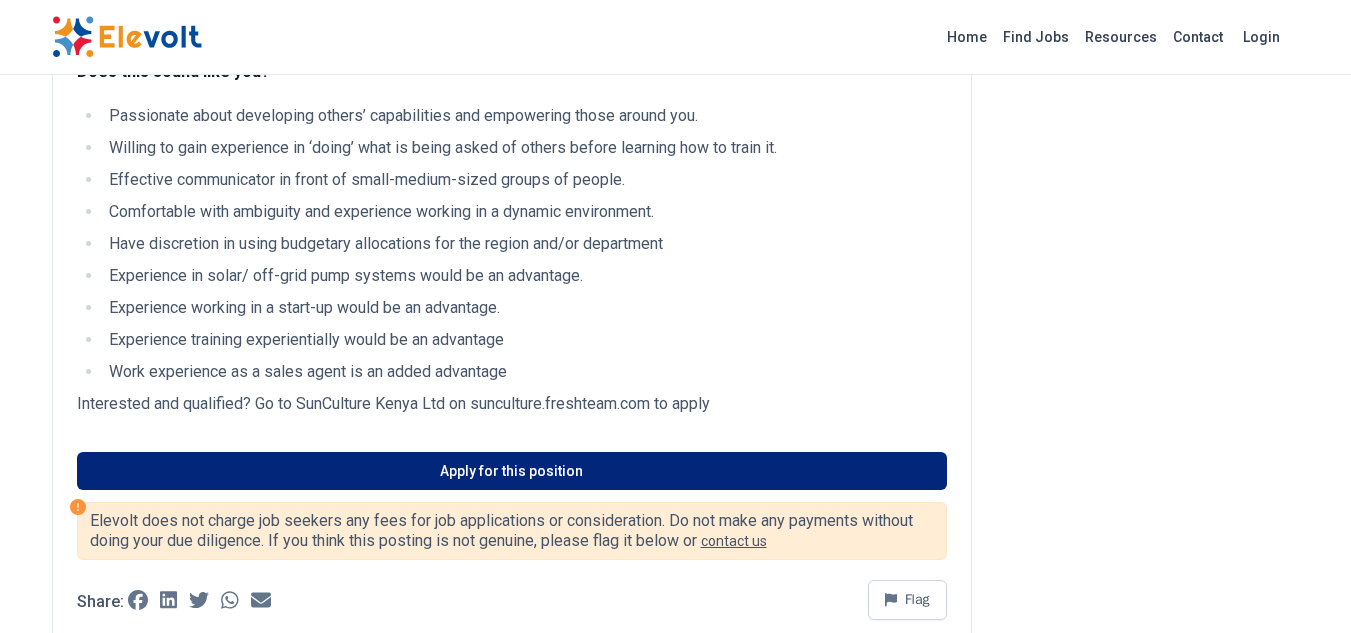 click on "Apply for this position" at bounding box center (512, 471) 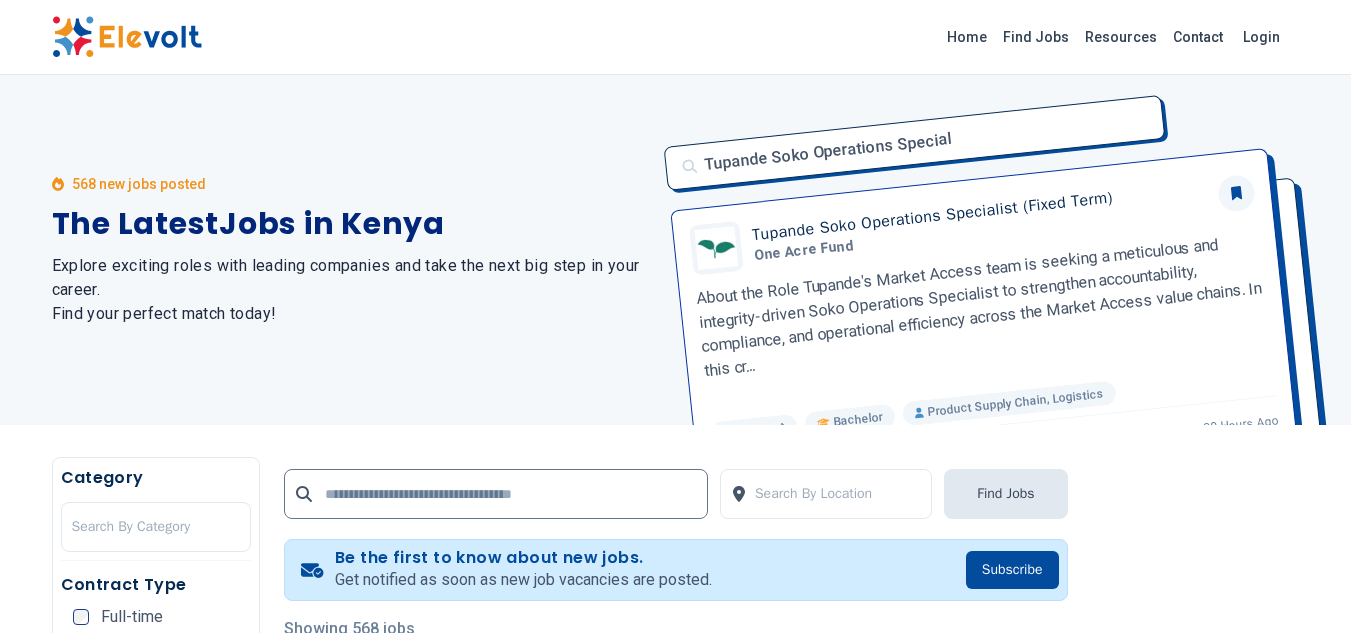 scroll, scrollTop: 0, scrollLeft: 0, axis: both 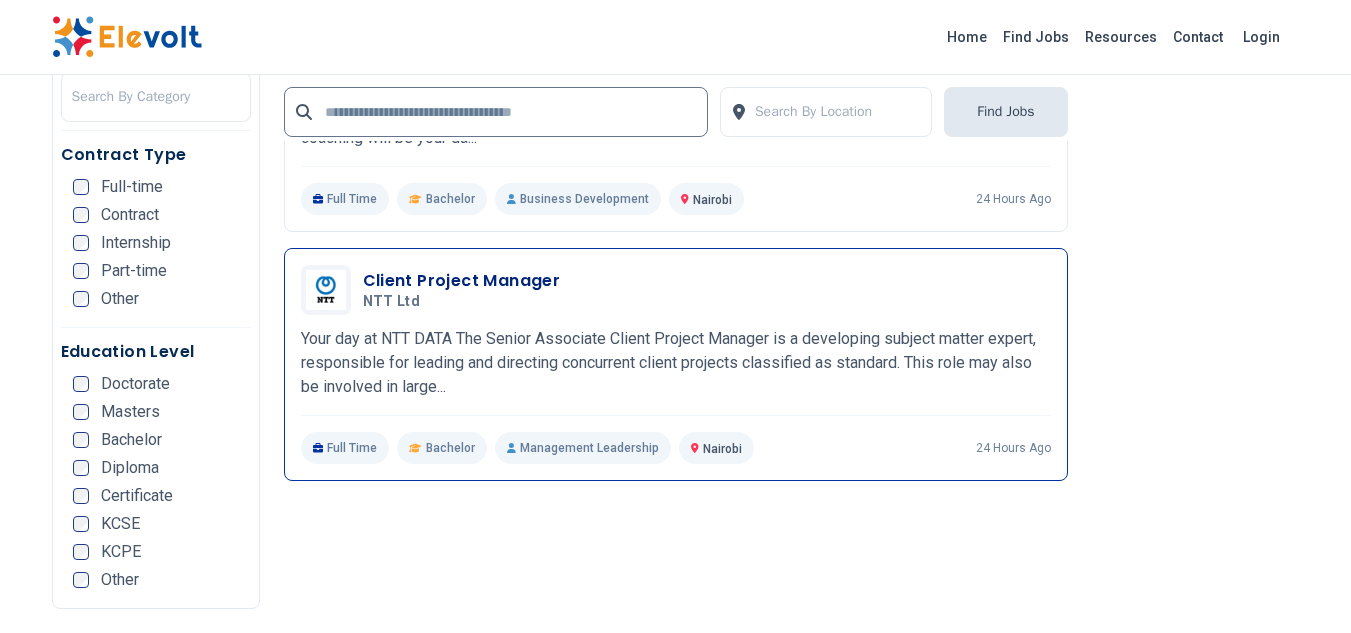 click on "Client Project Manager" at bounding box center (462, 281) 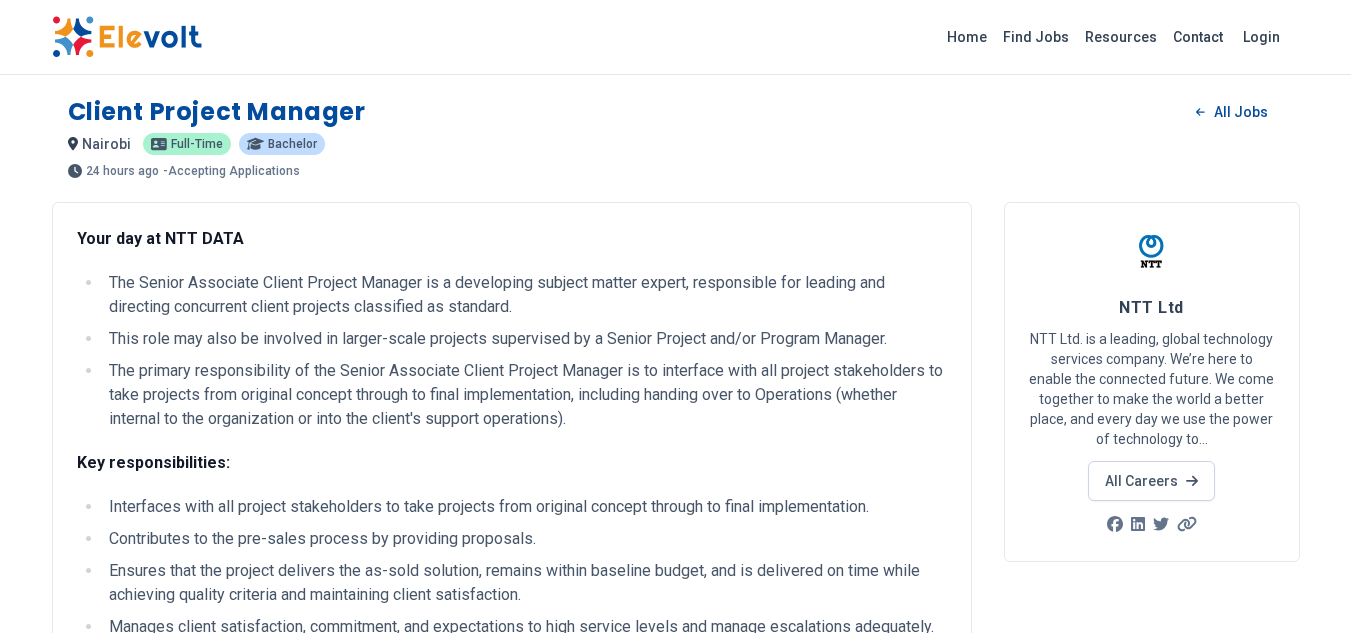 scroll, scrollTop: 0, scrollLeft: 0, axis: both 